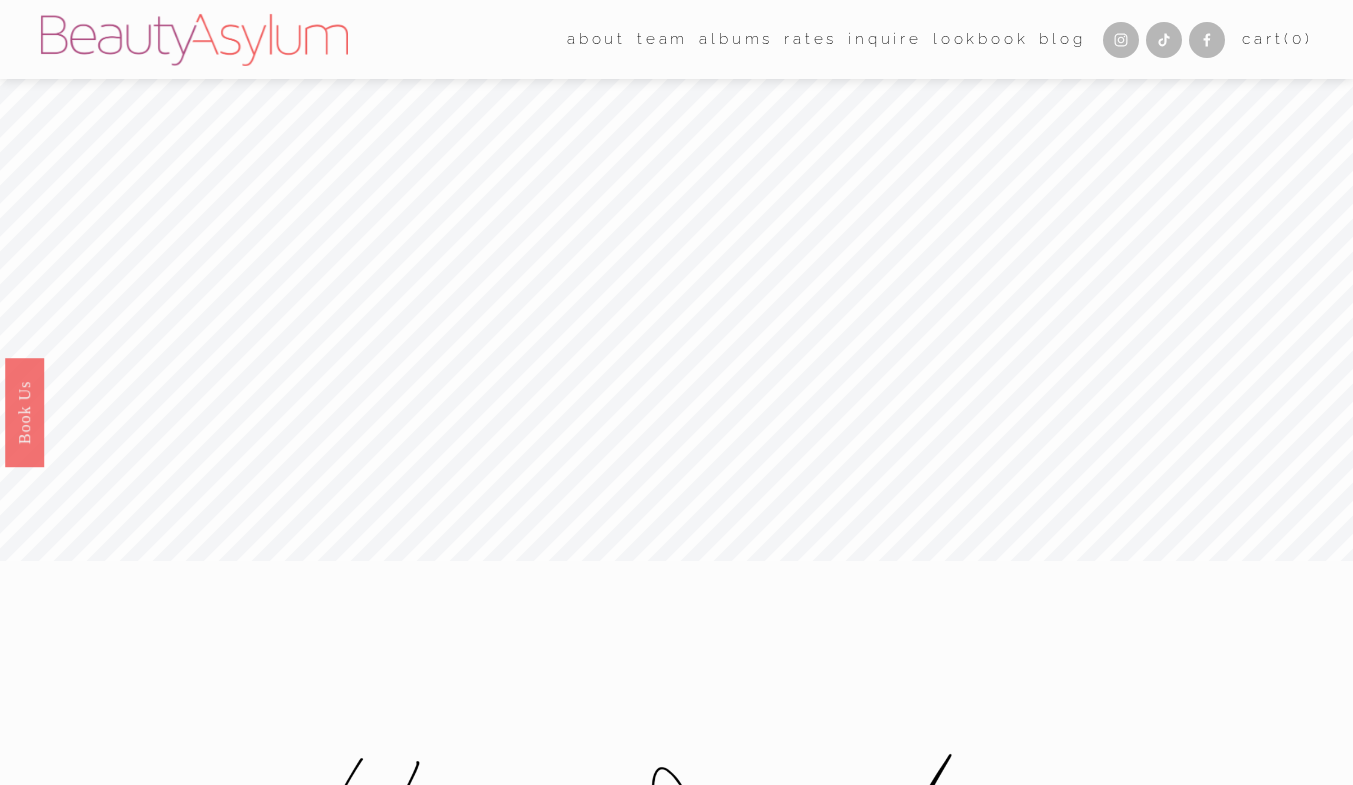 scroll, scrollTop: 0, scrollLeft: 0, axis: both 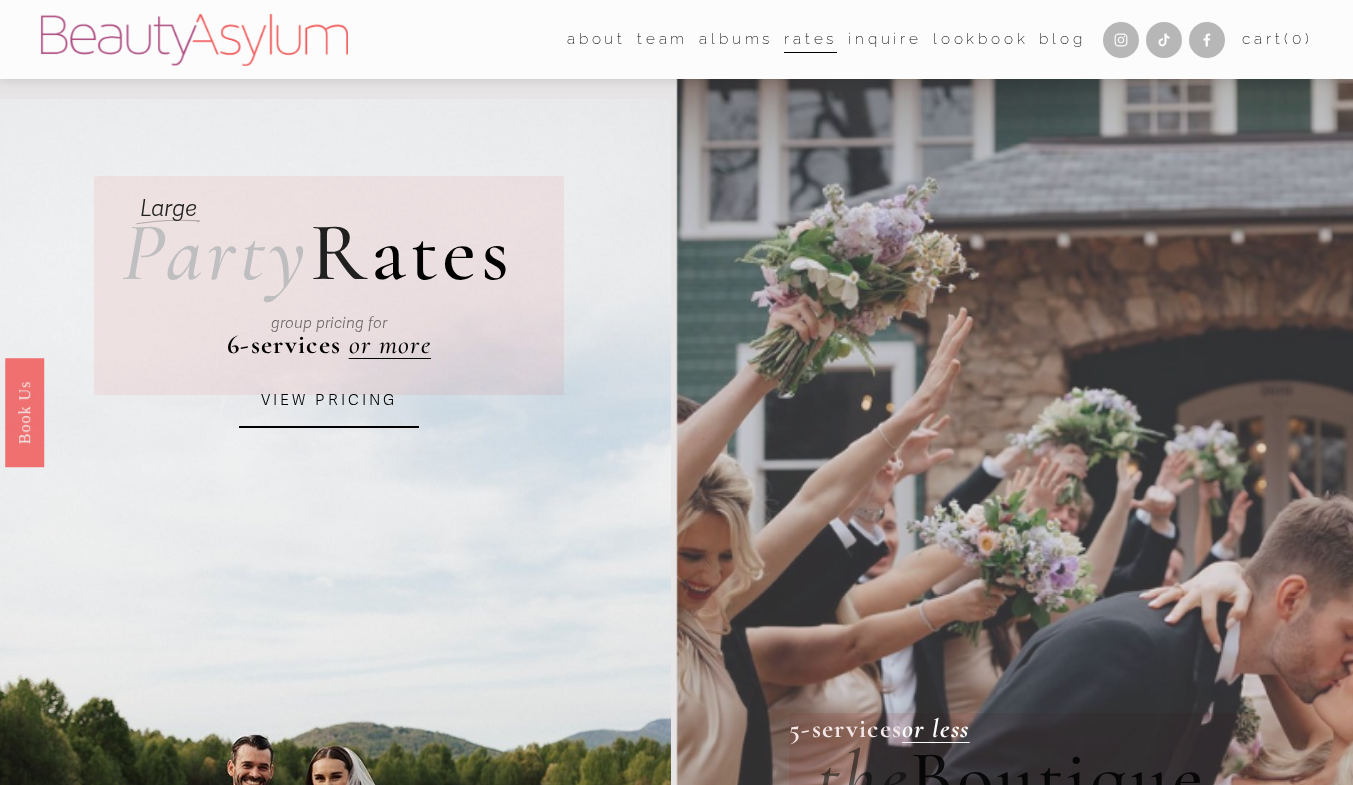 click on "albums" at bounding box center [736, 39] 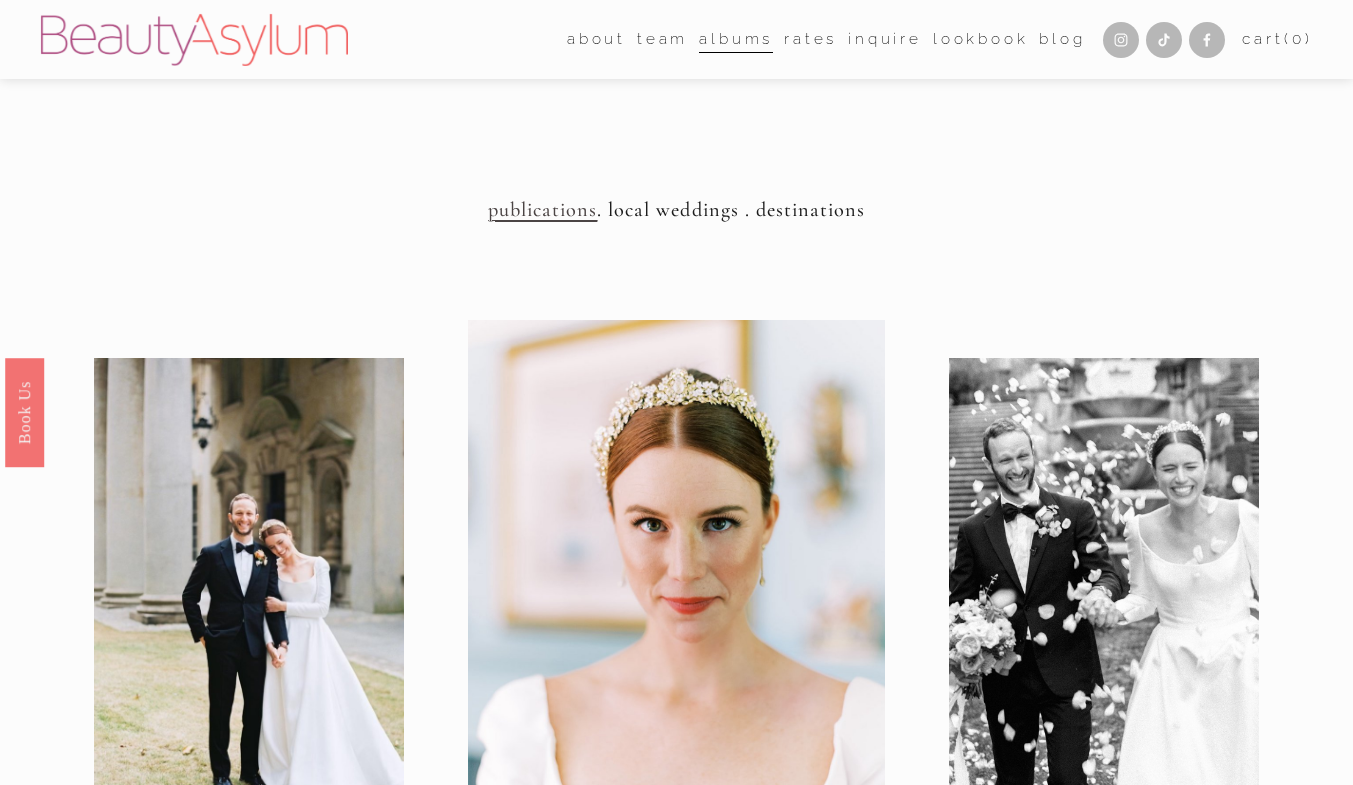 scroll, scrollTop: 0, scrollLeft: 0, axis: both 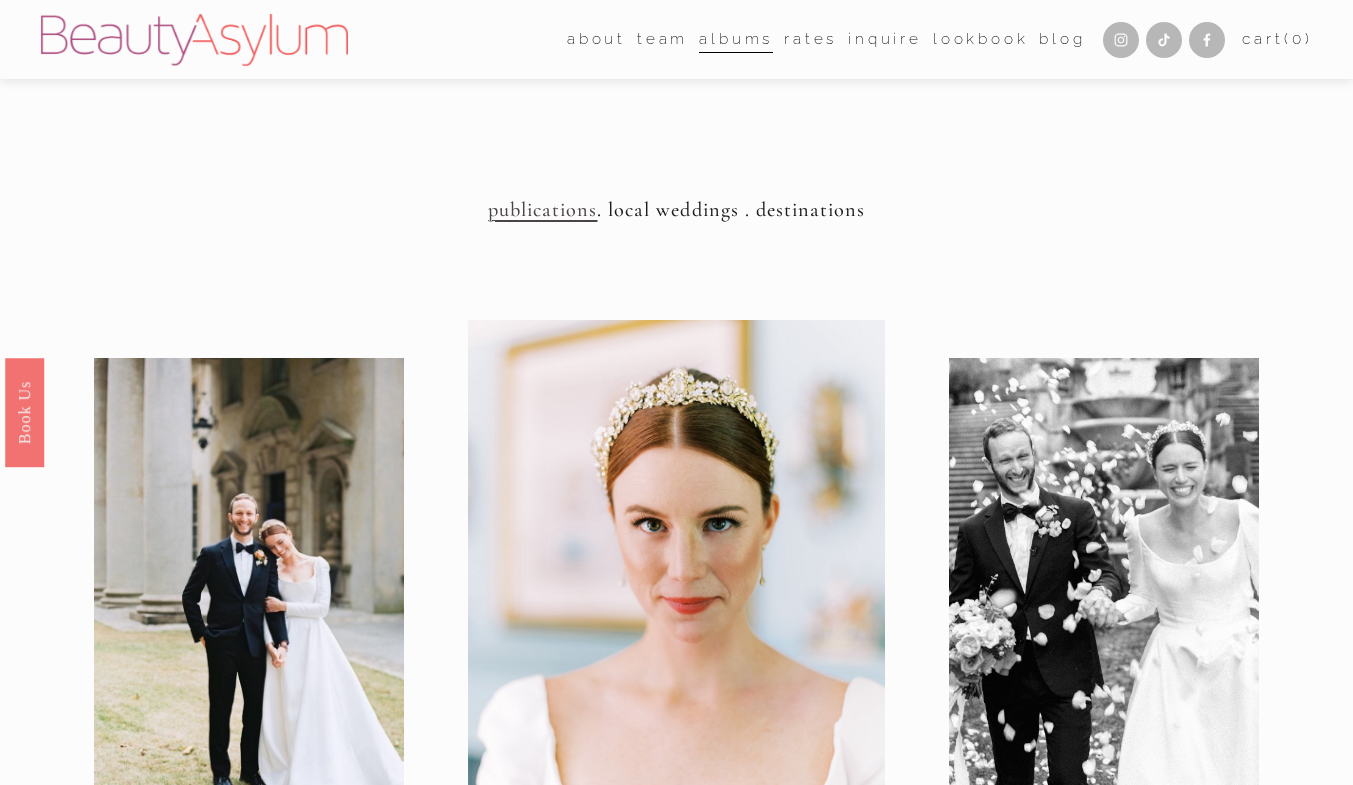 click on "Lookbook" at bounding box center [981, 39] 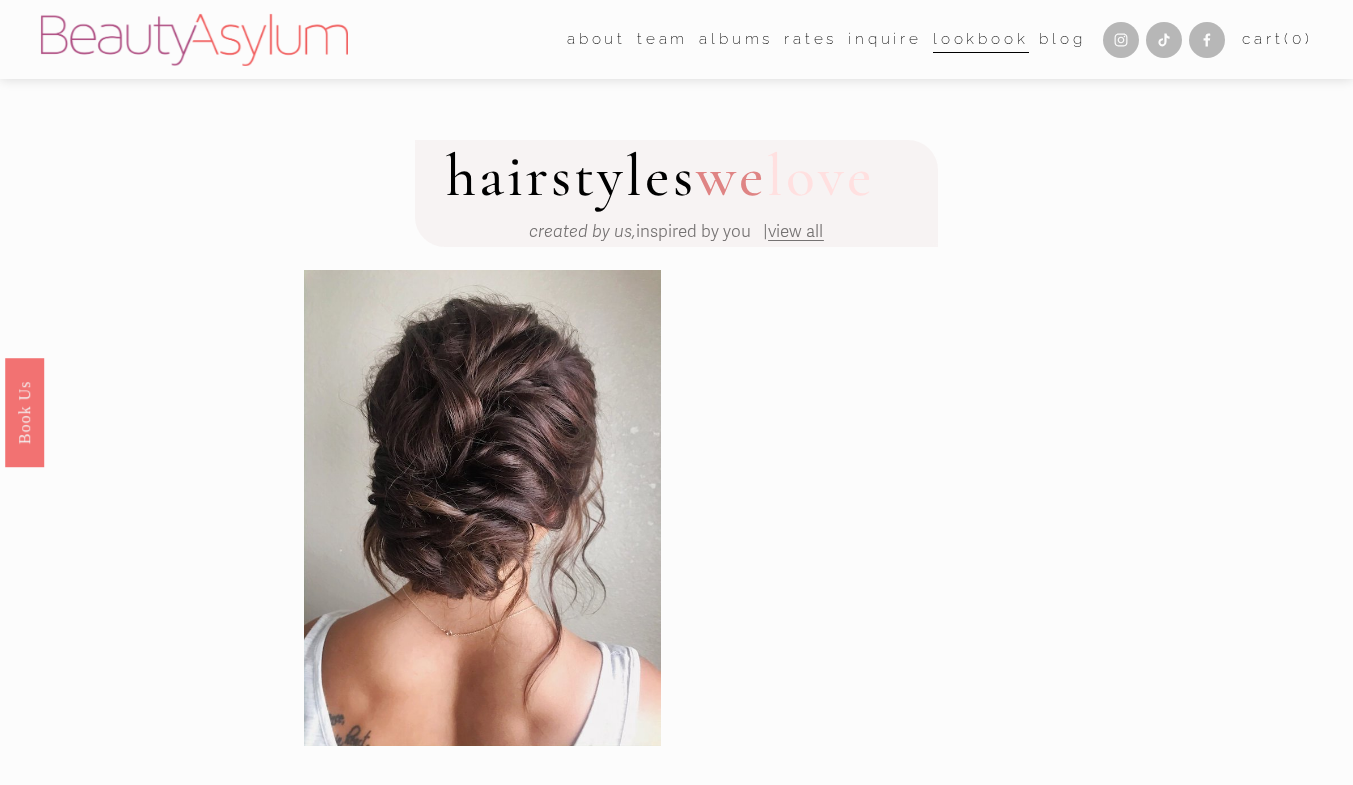scroll, scrollTop: 0, scrollLeft: 0, axis: both 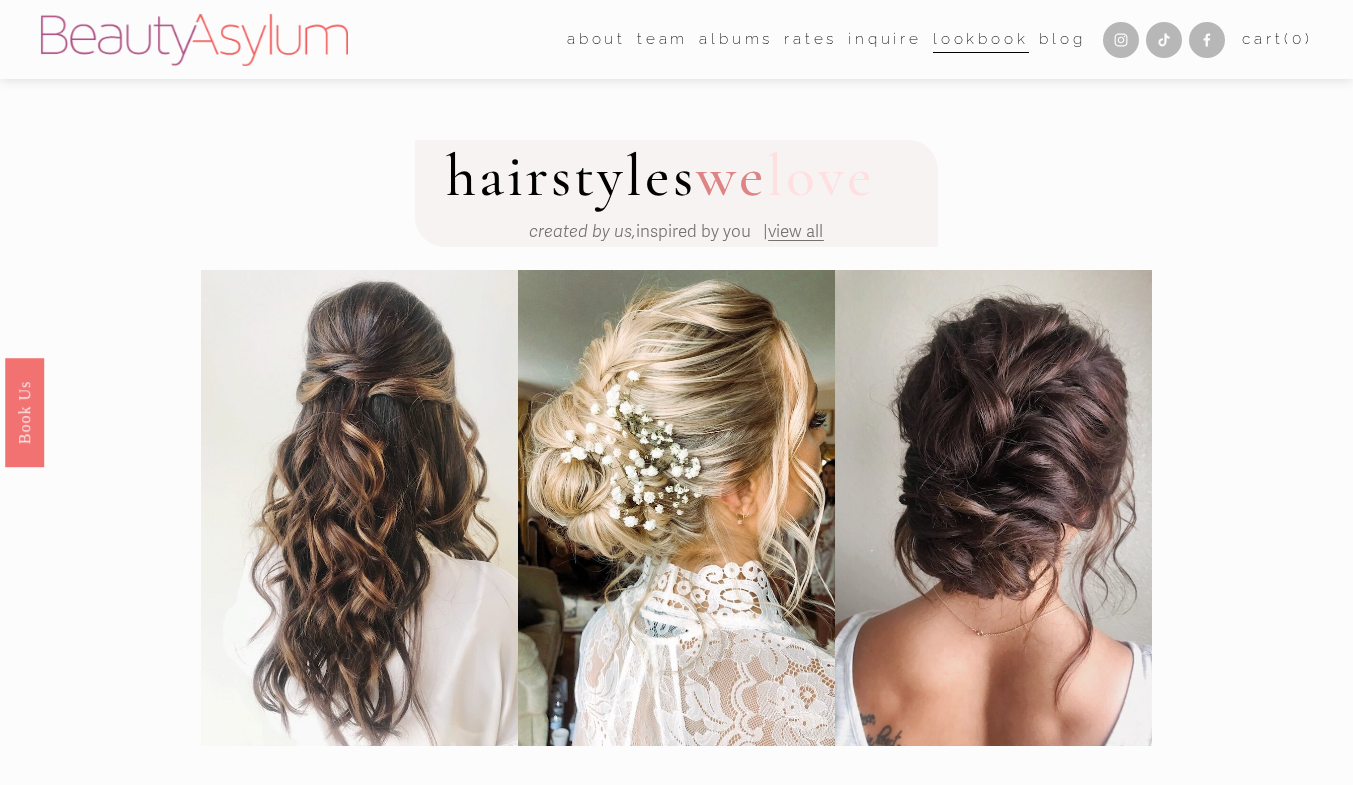 click on "Rates" at bounding box center [810, 39] 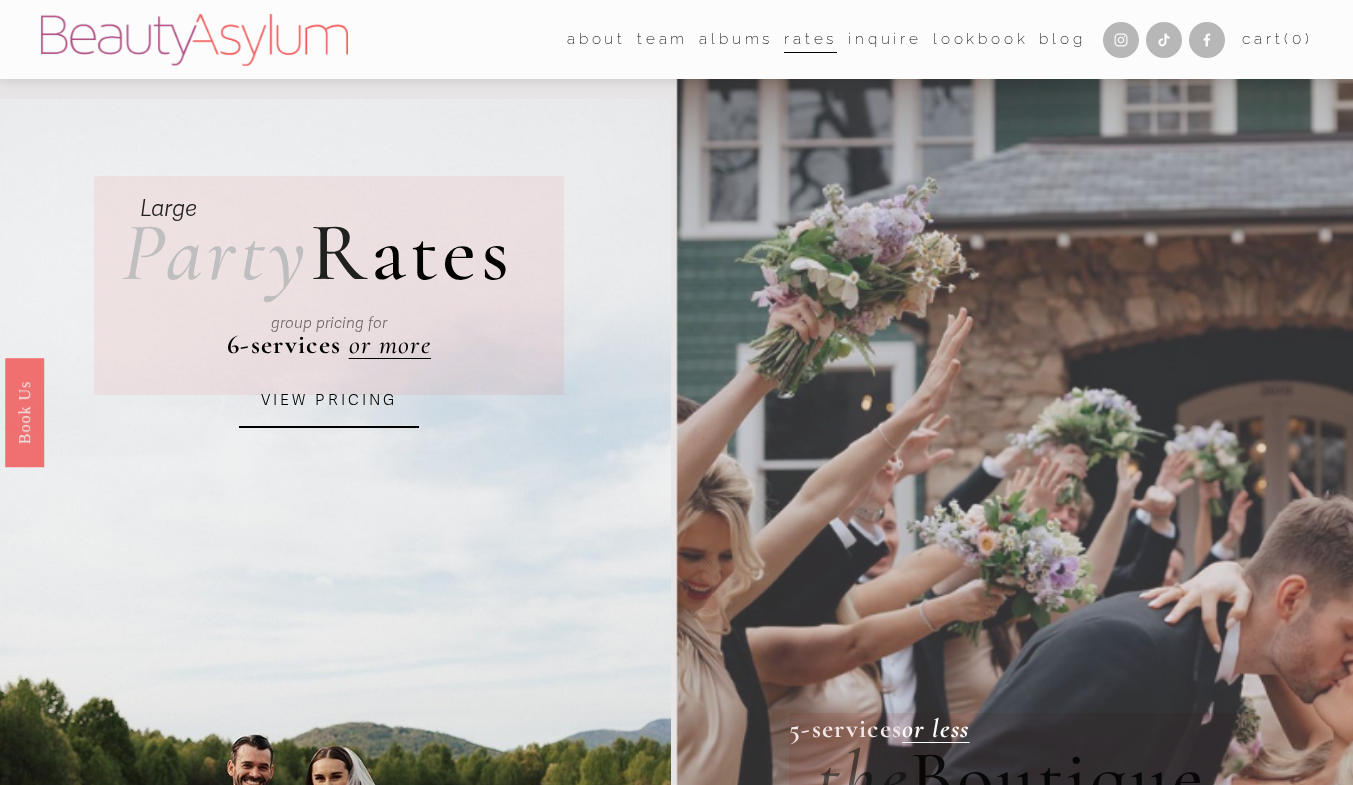 scroll, scrollTop: 0, scrollLeft: 0, axis: both 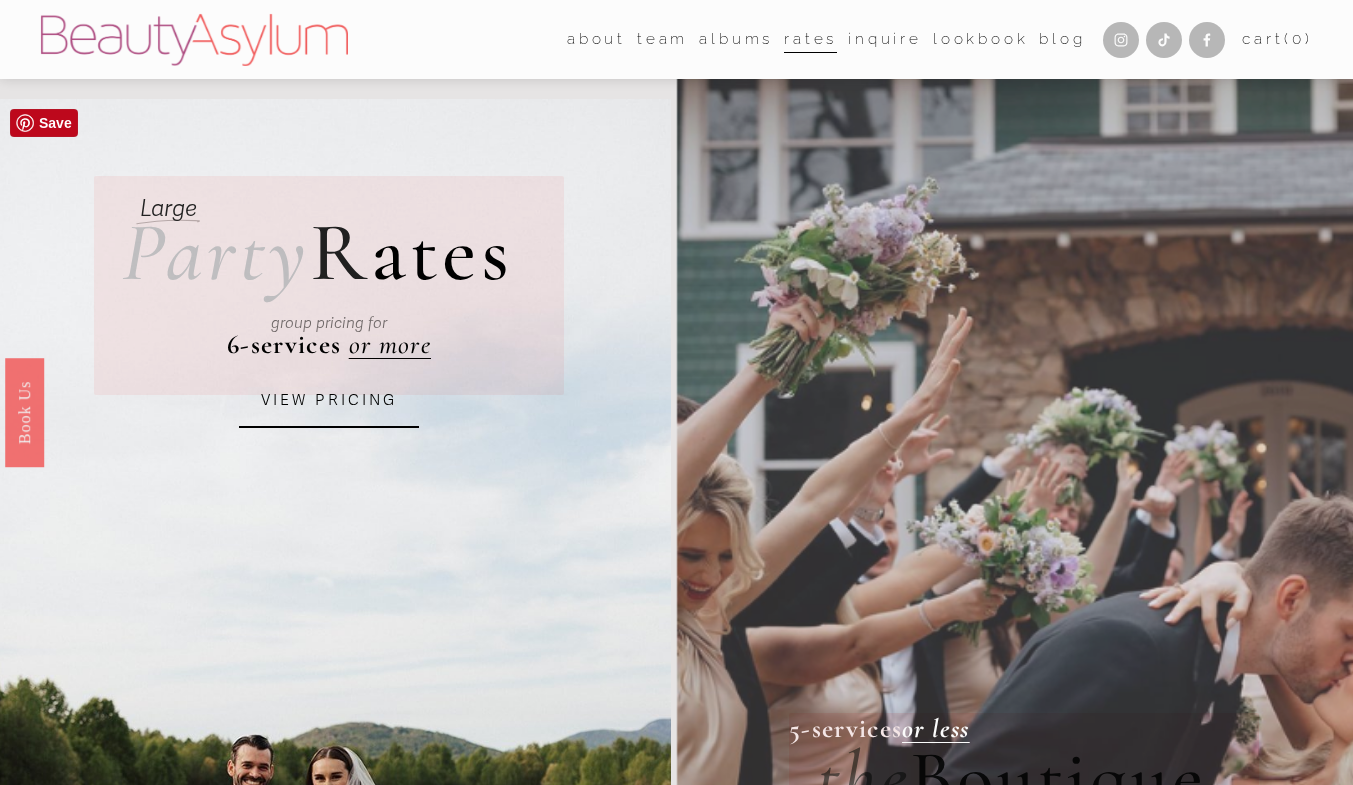 click on "VIEW PRICING" at bounding box center (329, 401) 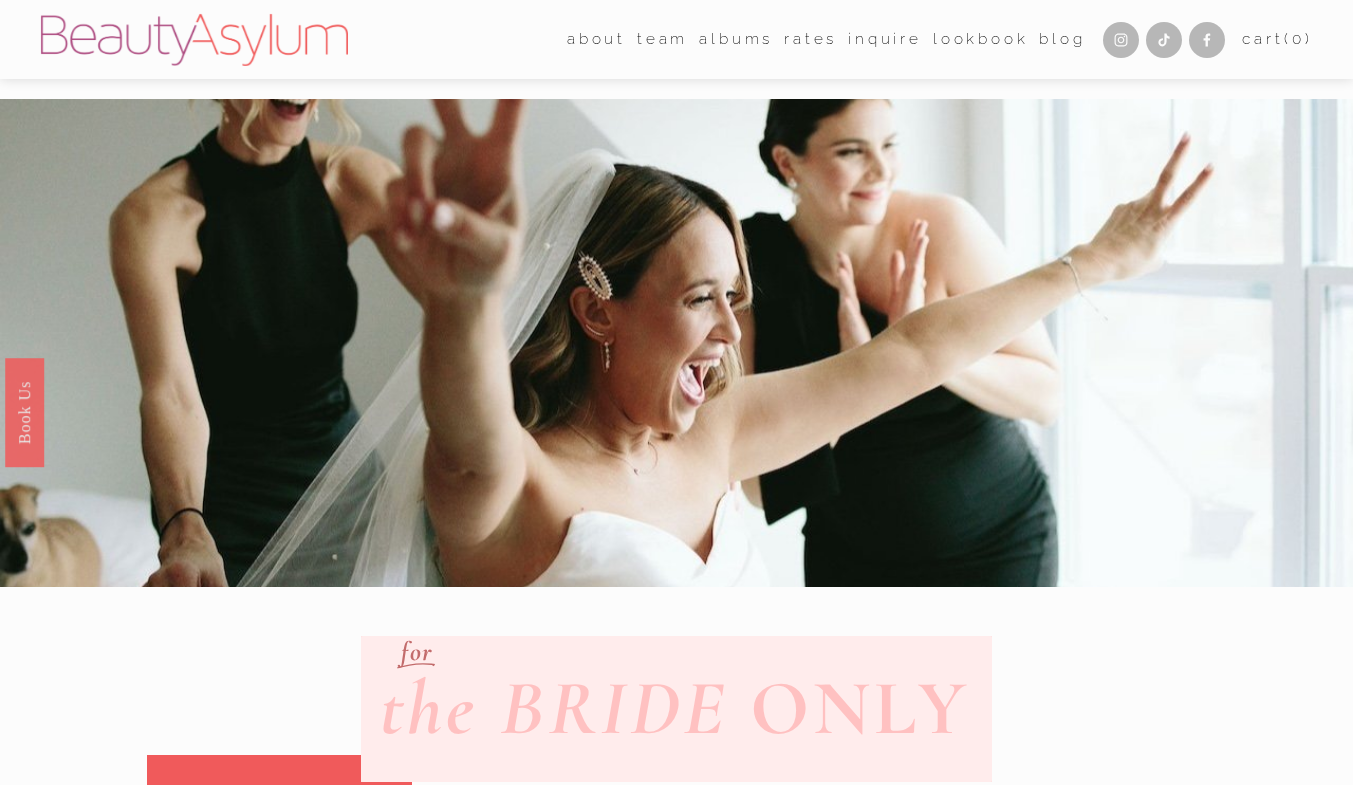 scroll, scrollTop: 0, scrollLeft: 0, axis: both 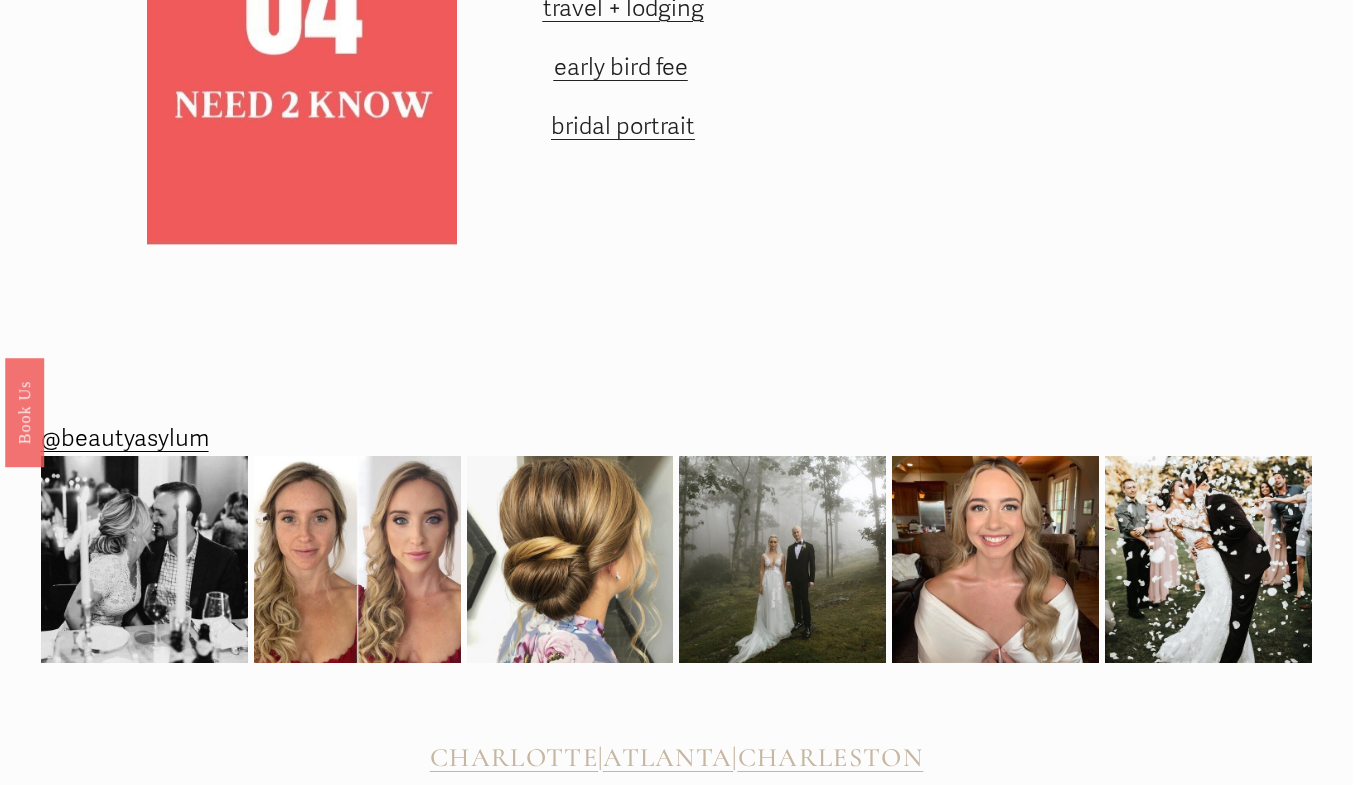 click on "travel + lodging" at bounding box center (623, 8) 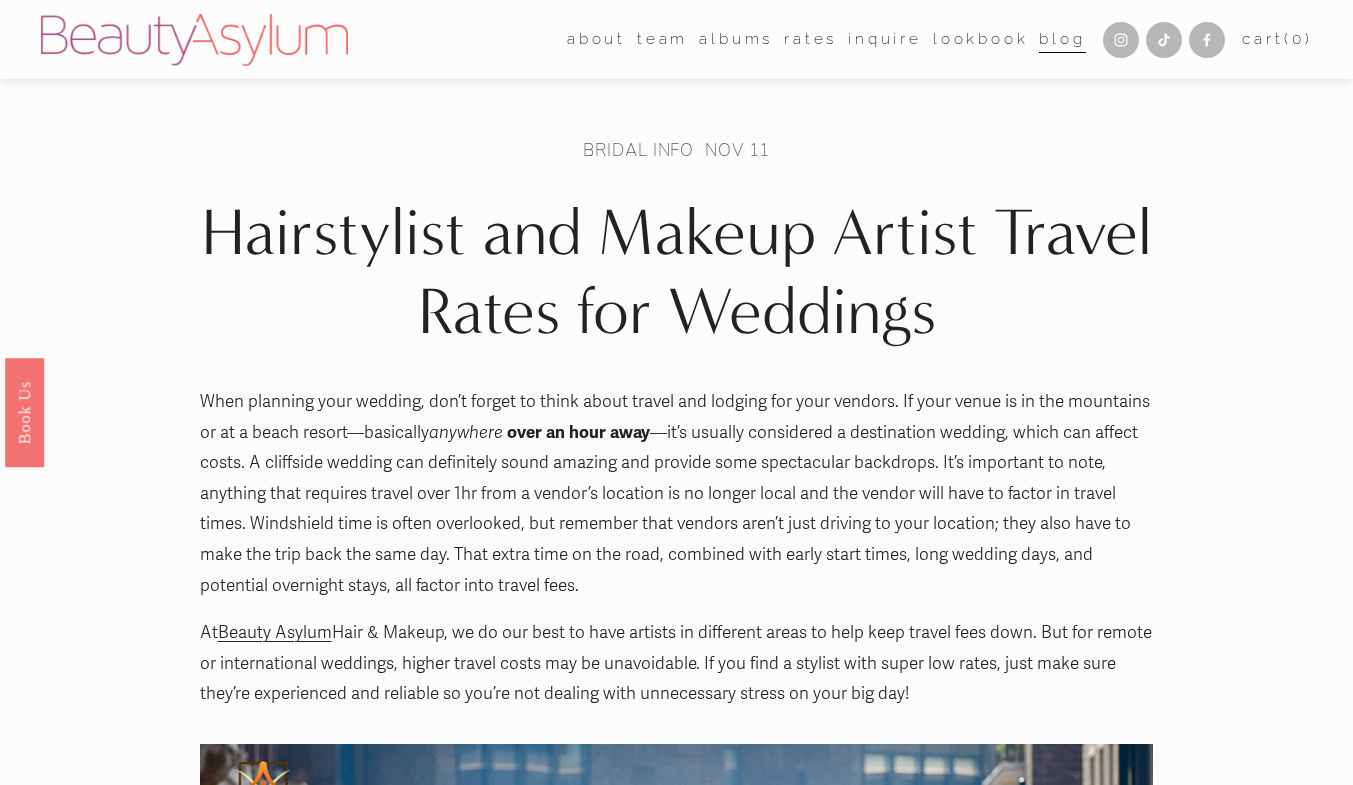scroll, scrollTop: 0, scrollLeft: 0, axis: both 